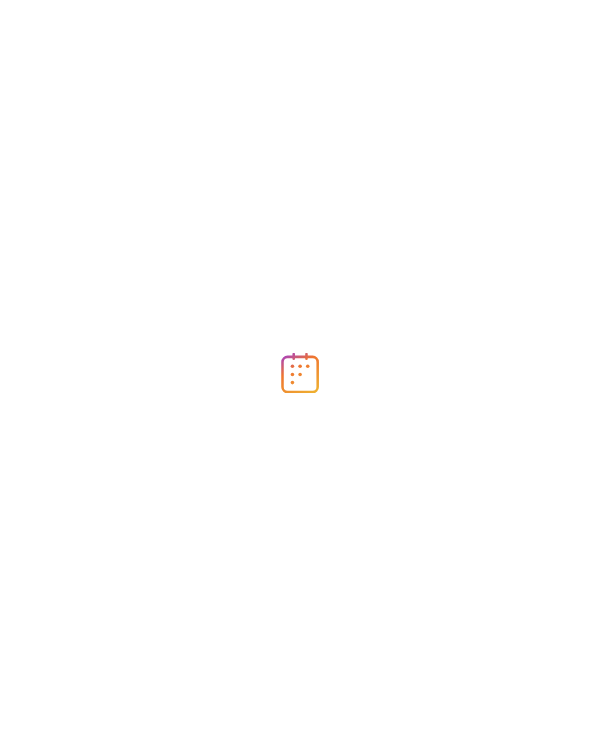 scroll, scrollTop: 0, scrollLeft: 0, axis: both 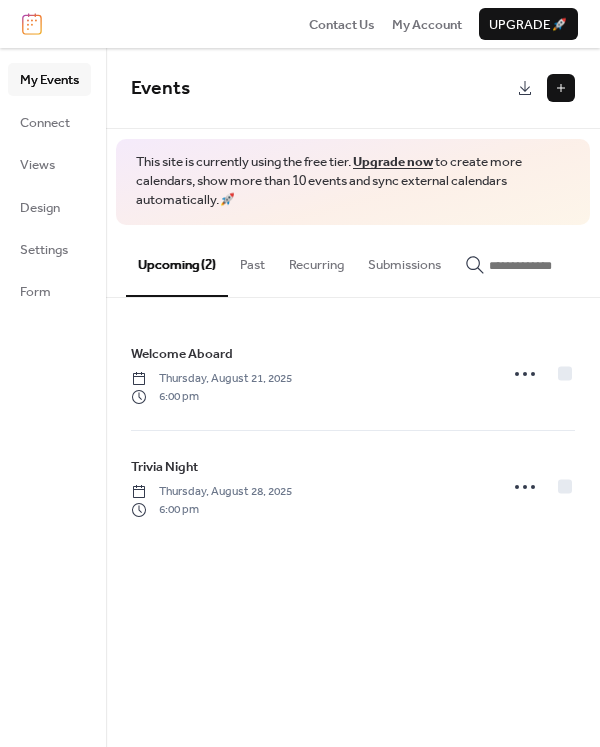 click at bounding box center (561, 88) 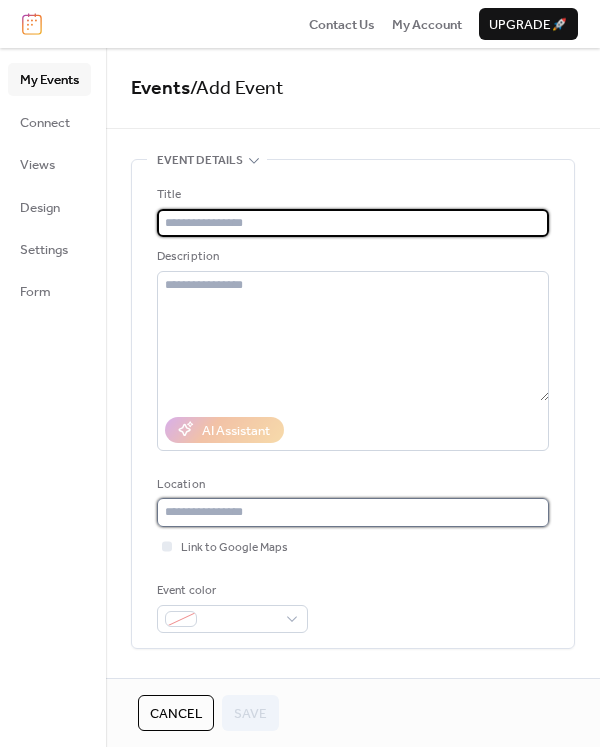 click at bounding box center (353, 512) 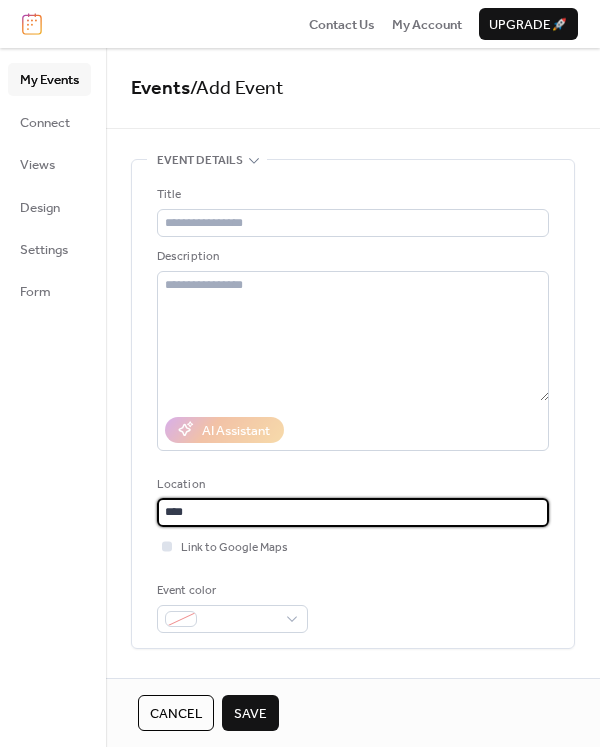type on "****" 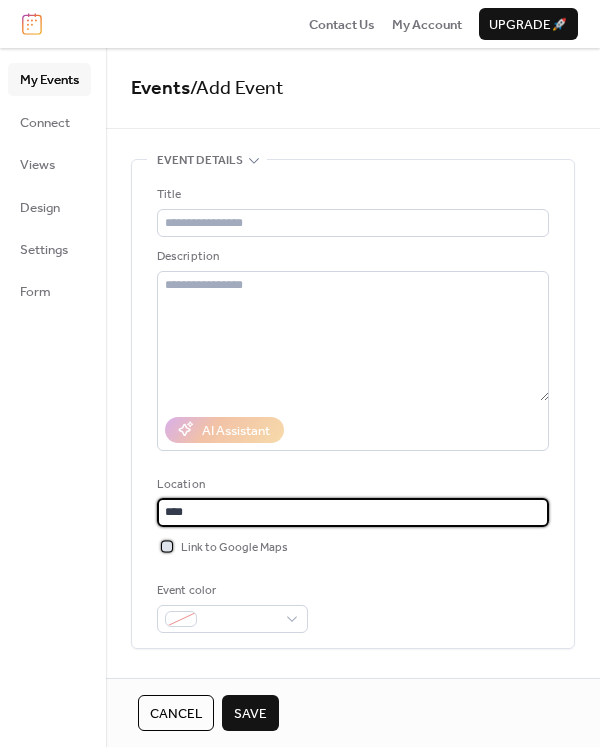 click at bounding box center [167, 546] 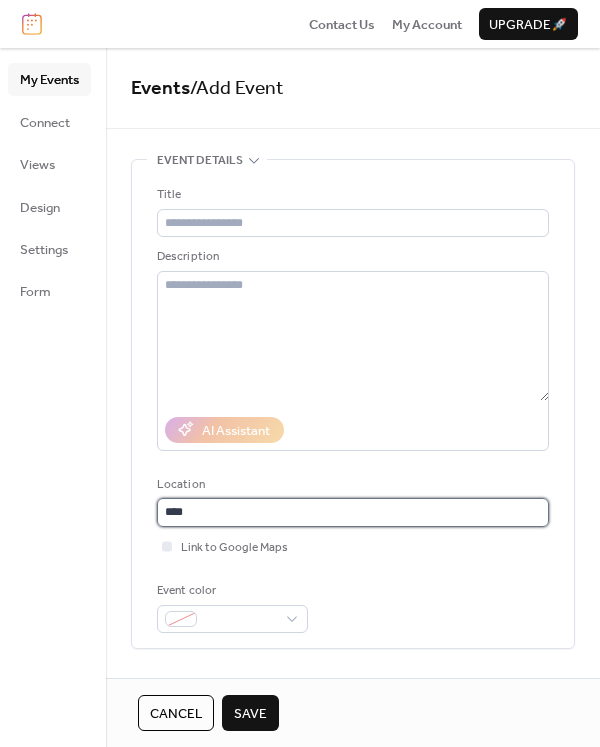 click on "****" at bounding box center (353, 512) 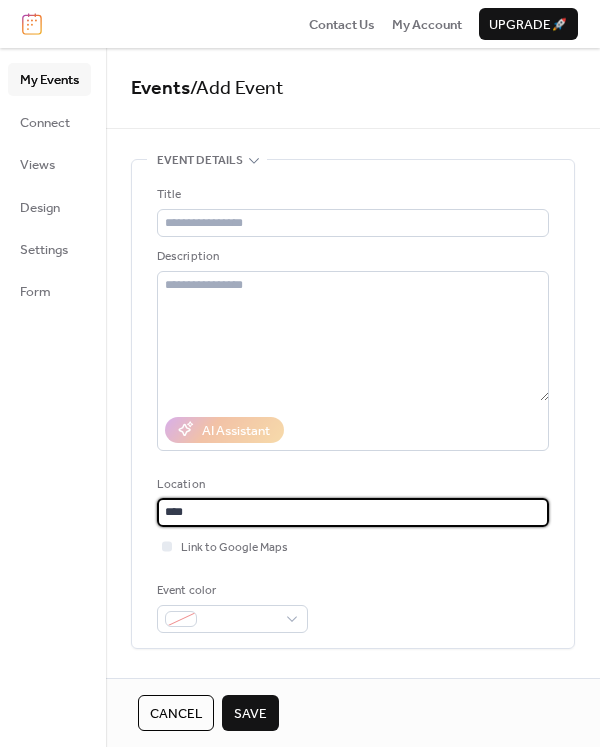 click on "****" at bounding box center (353, 512) 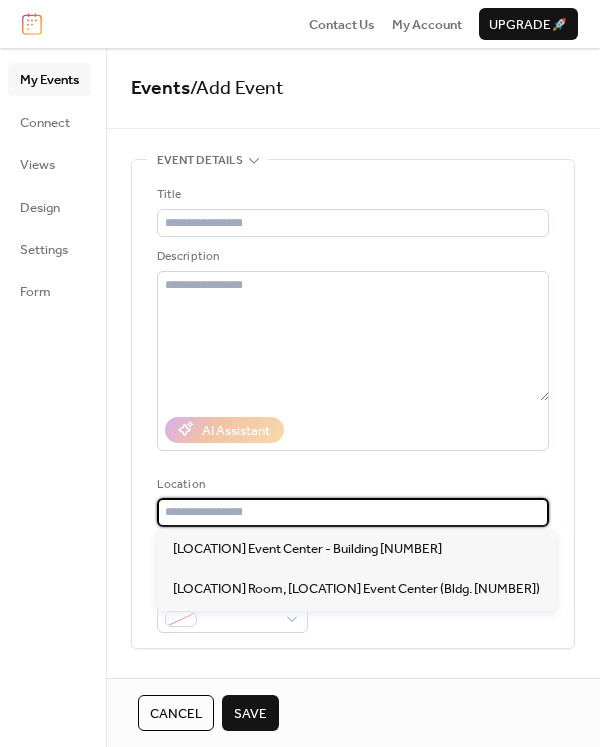 paste on "**********" 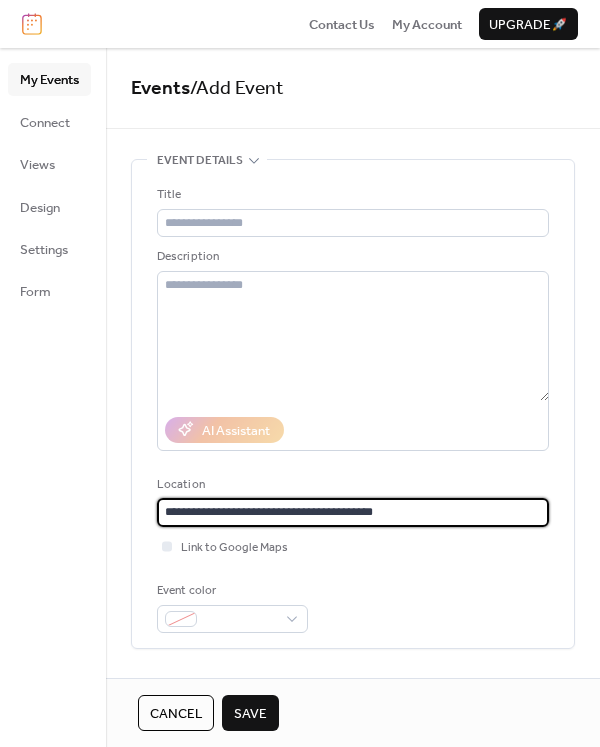 type on "**********" 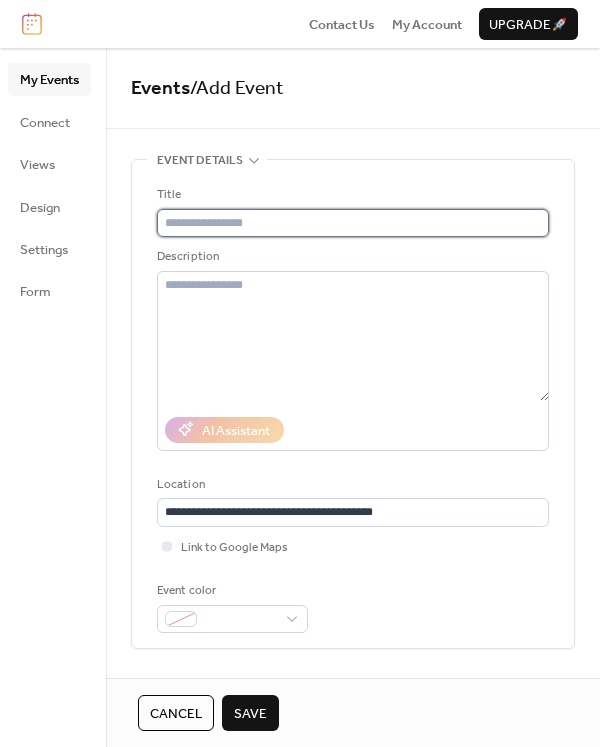 click at bounding box center [353, 223] 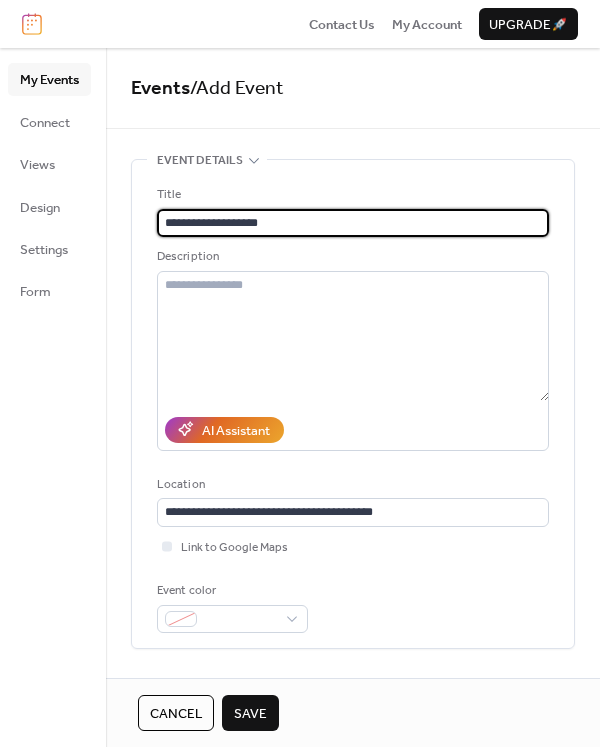 type on "**********" 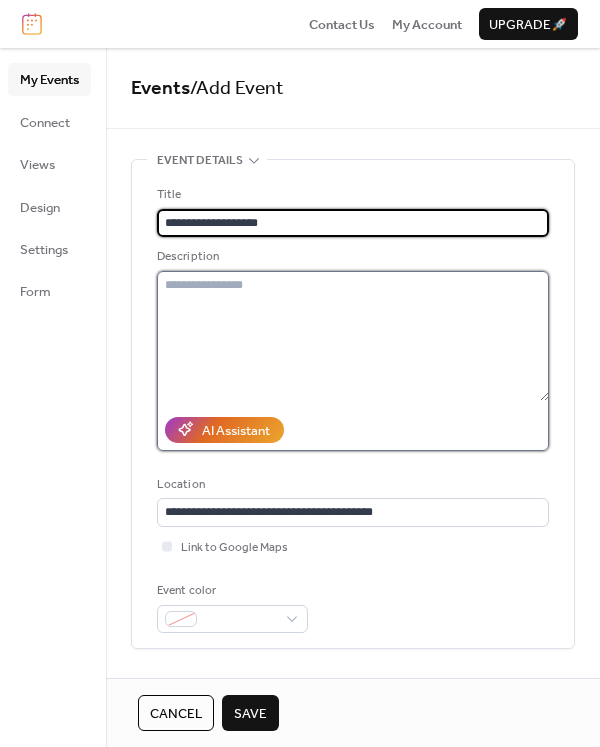 click at bounding box center (353, 336) 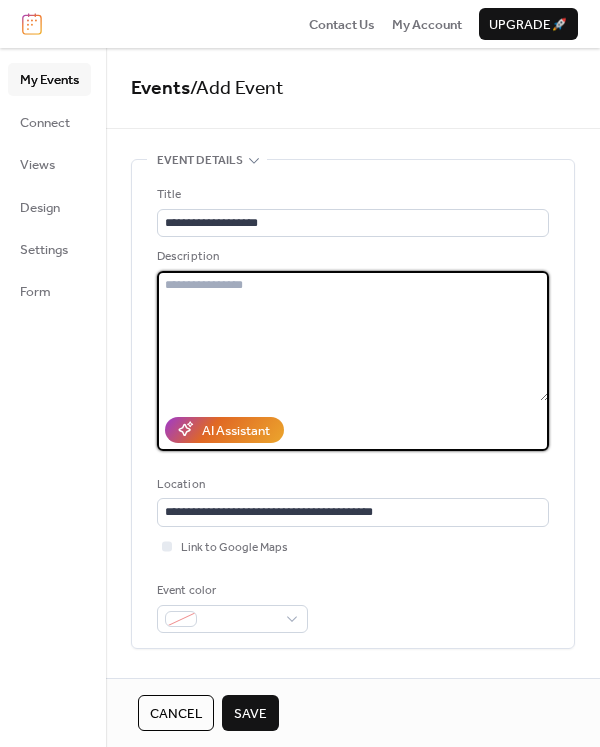 paste on "**********" 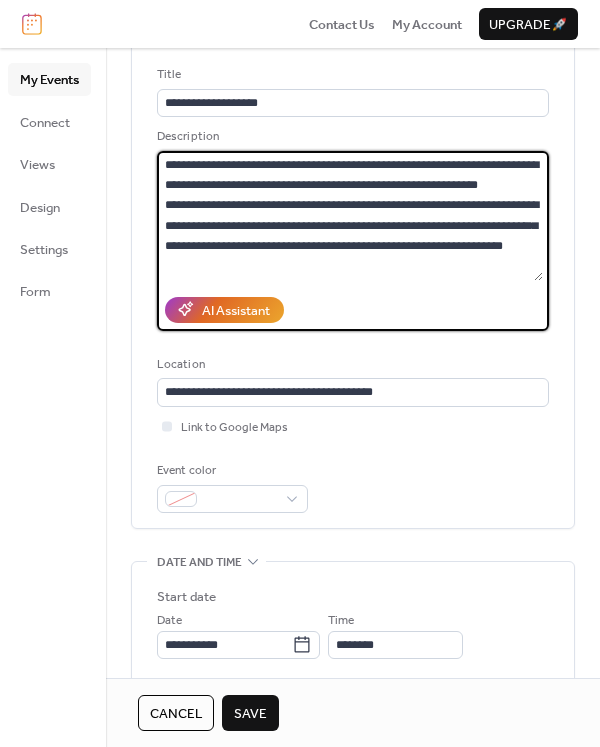 scroll, scrollTop: 122, scrollLeft: 0, axis: vertical 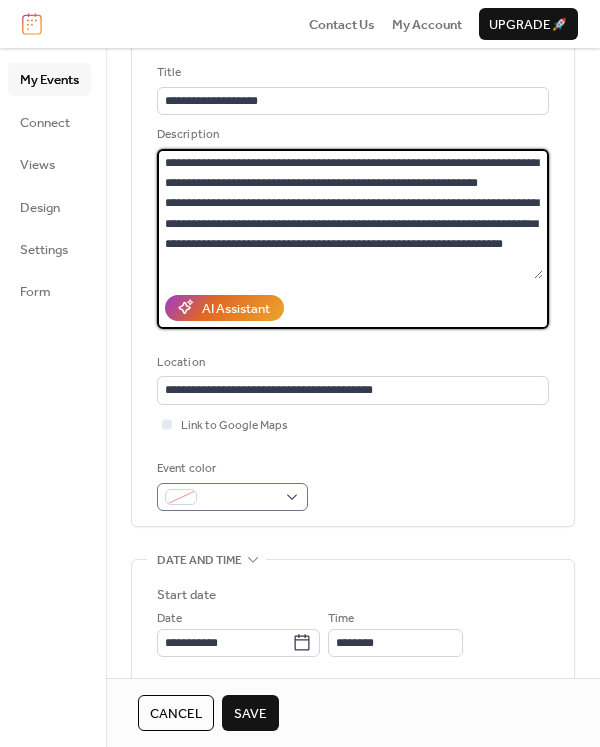 type on "**********" 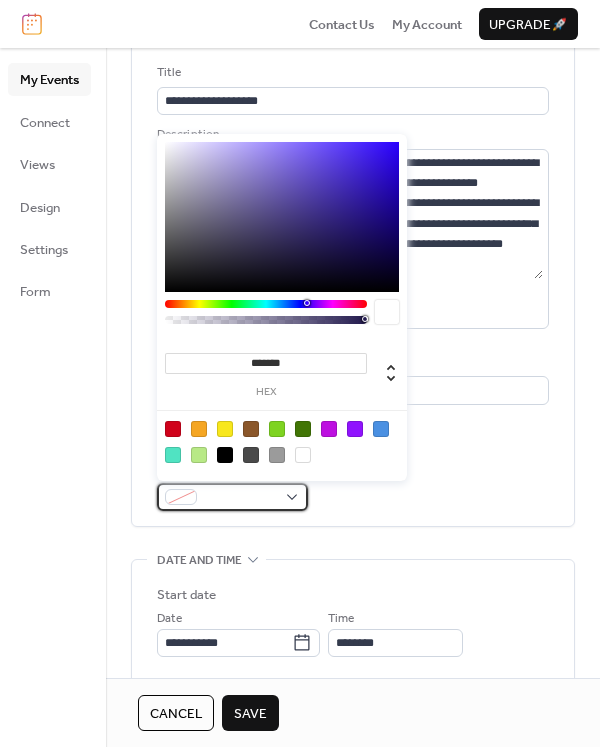 click at bounding box center [232, 497] 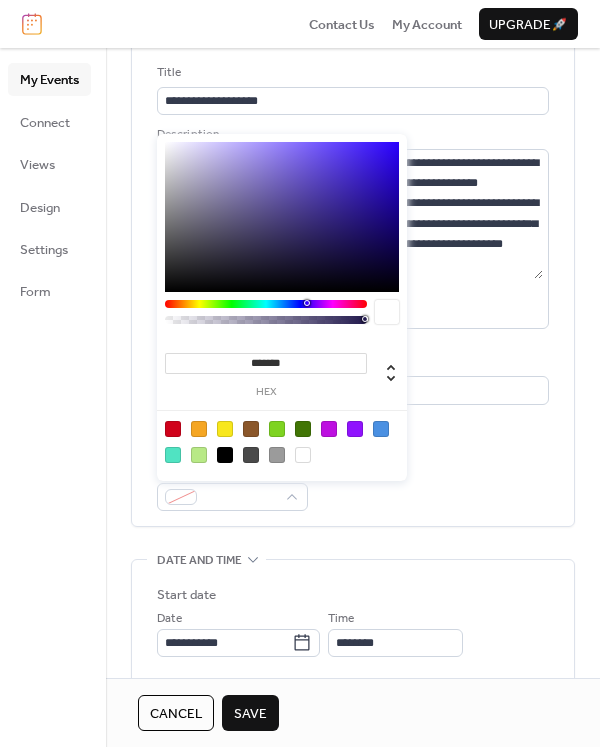 click at bounding box center [225, 429] 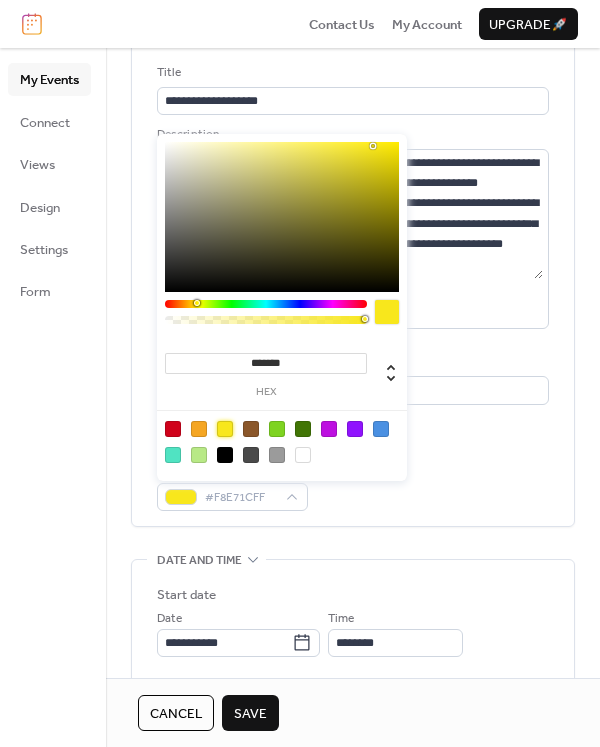 click on "Event color #[HEXCODE]" at bounding box center (353, 485) 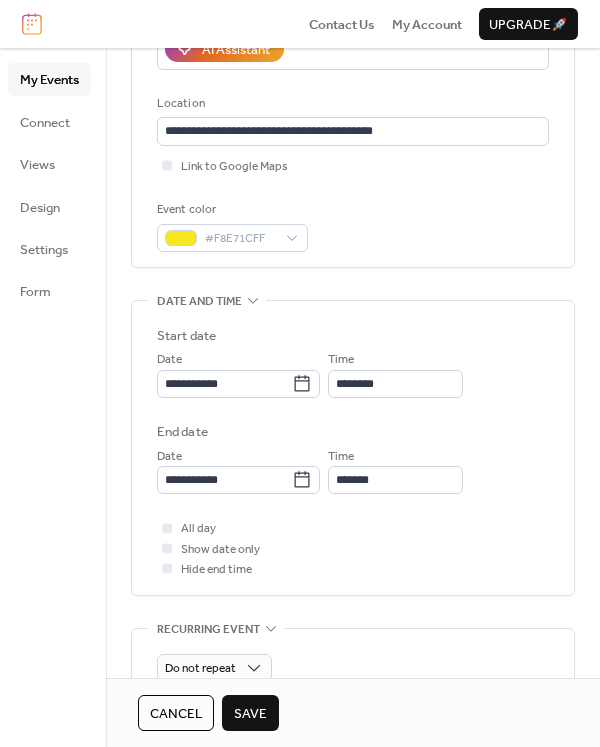 scroll, scrollTop: 382, scrollLeft: 0, axis: vertical 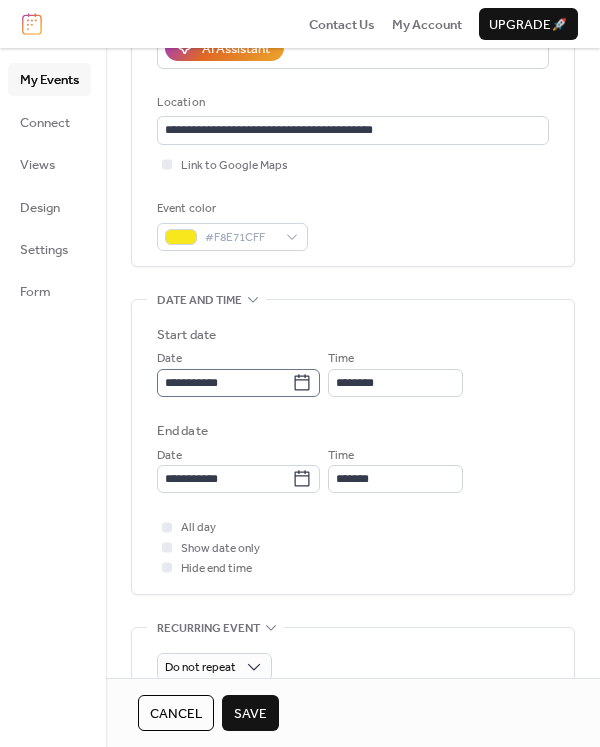 click 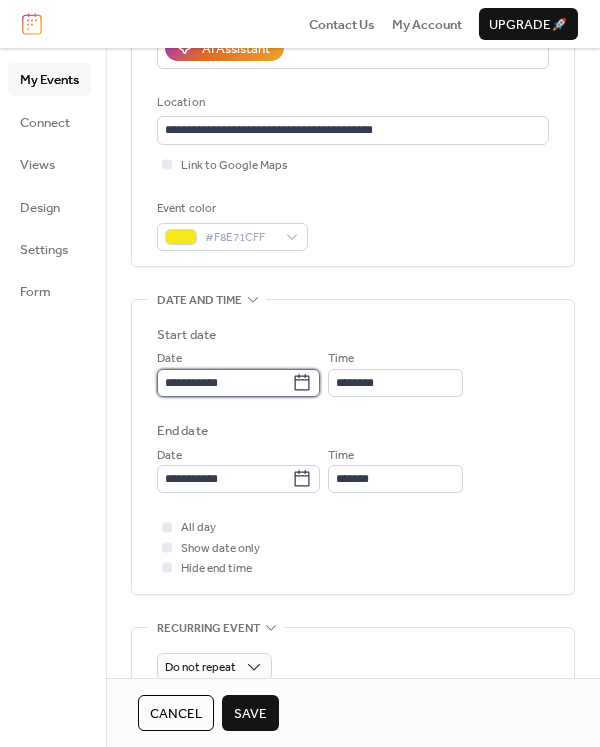 click on "**********" at bounding box center (224, 383) 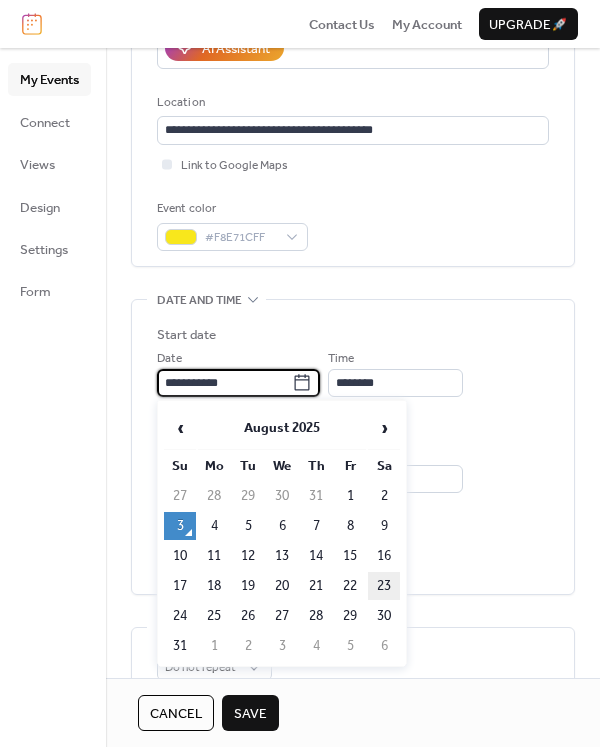 click on "23" at bounding box center [384, 586] 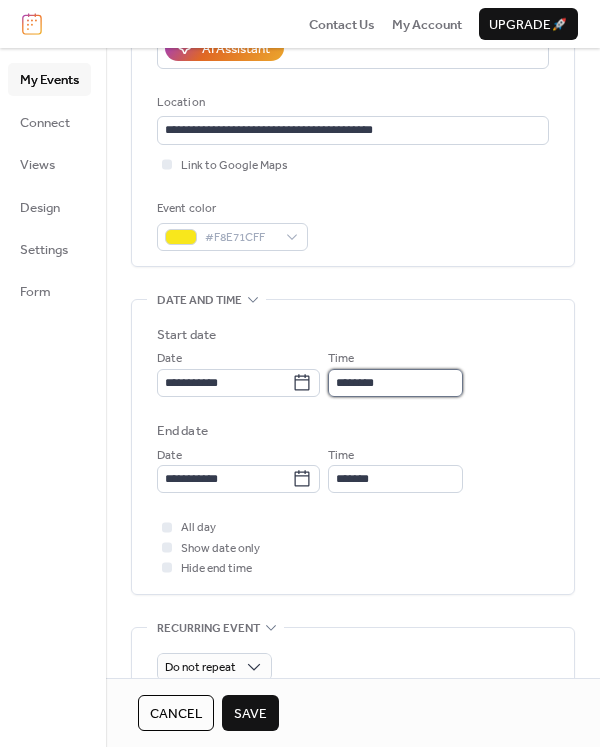click on "********" at bounding box center [395, 383] 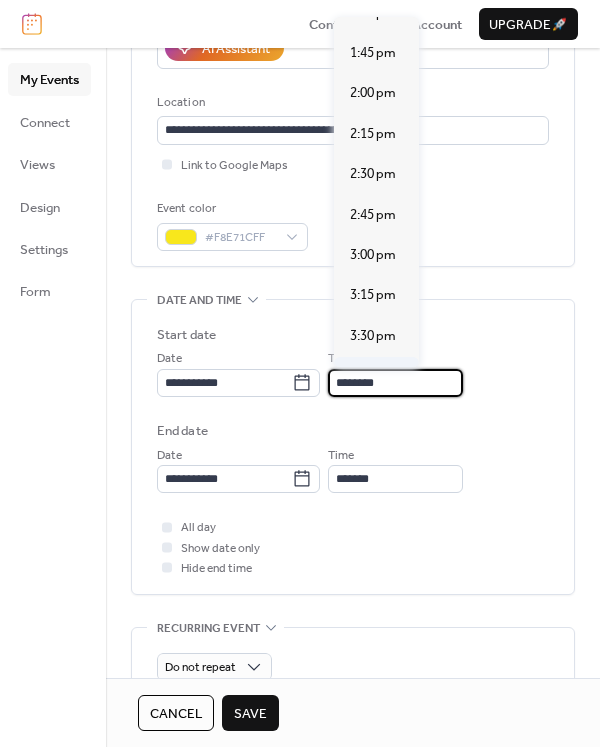 scroll, scrollTop: 2240, scrollLeft: 0, axis: vertical 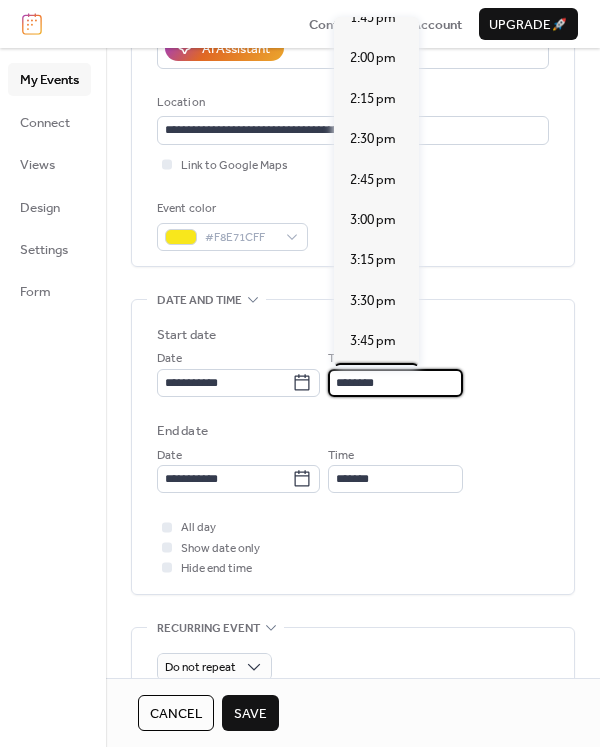 click on "4:00 pm" at bounding box center (373, 382) 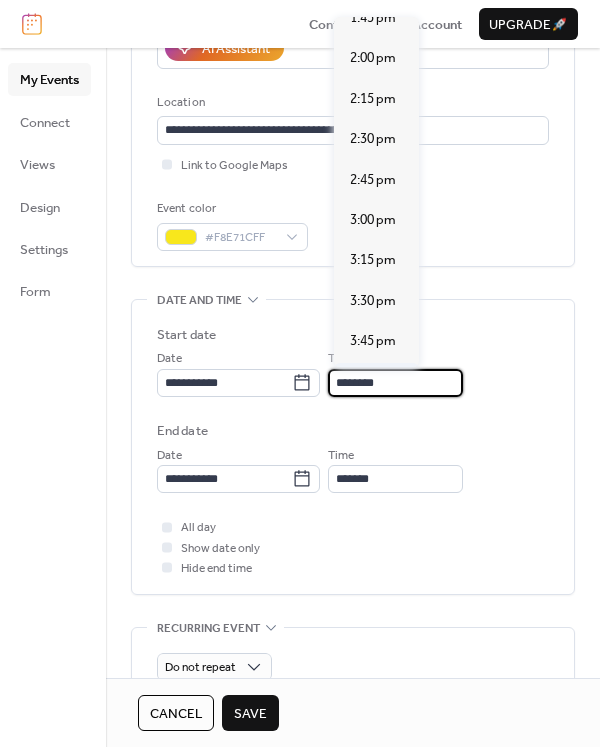 type on "*******" 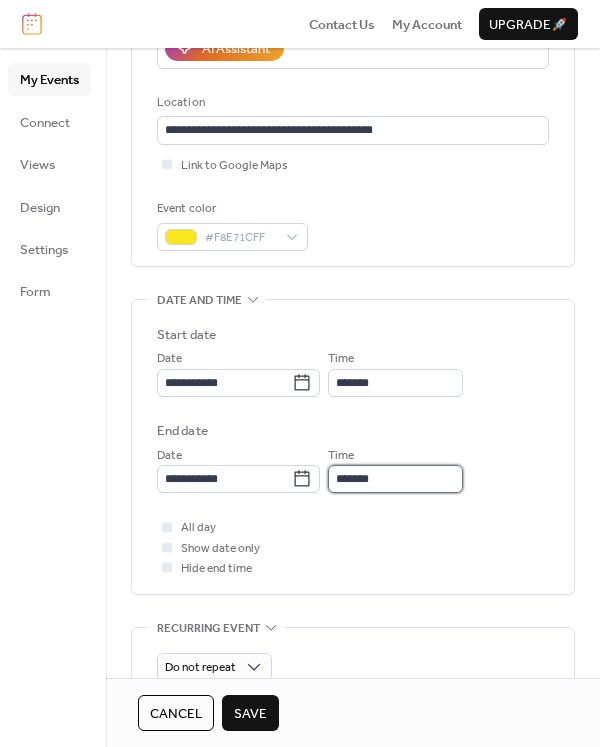 click on "*******" at bounding box center (395, 479) 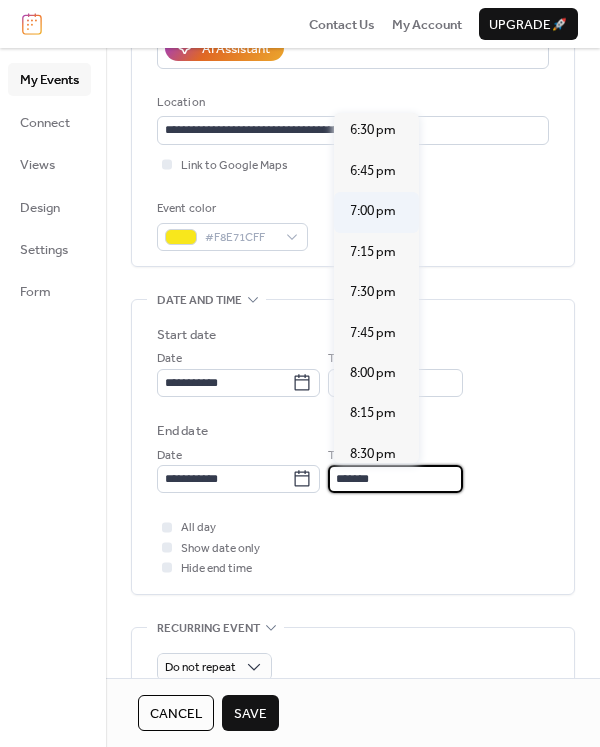 scroll, scrollTop: 367, scrollLeft: 0, axis: vertical 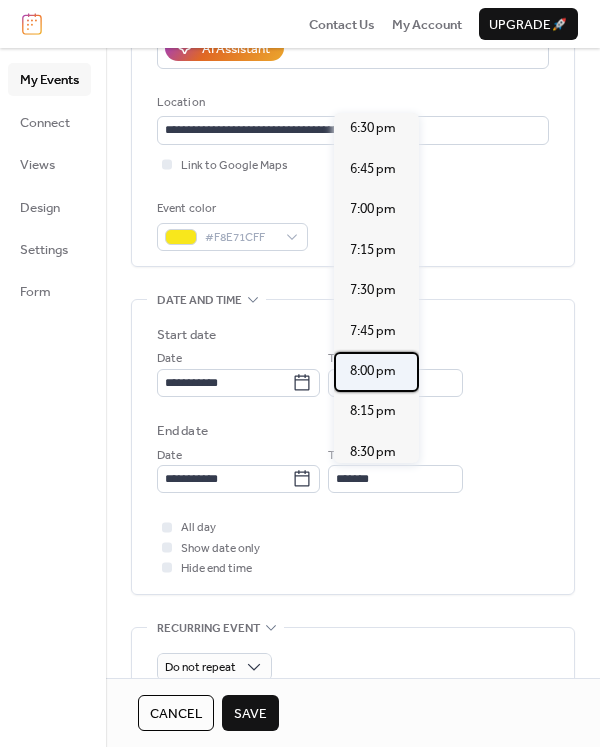 click on "8:00 pm" at bounding box center (373, 371) 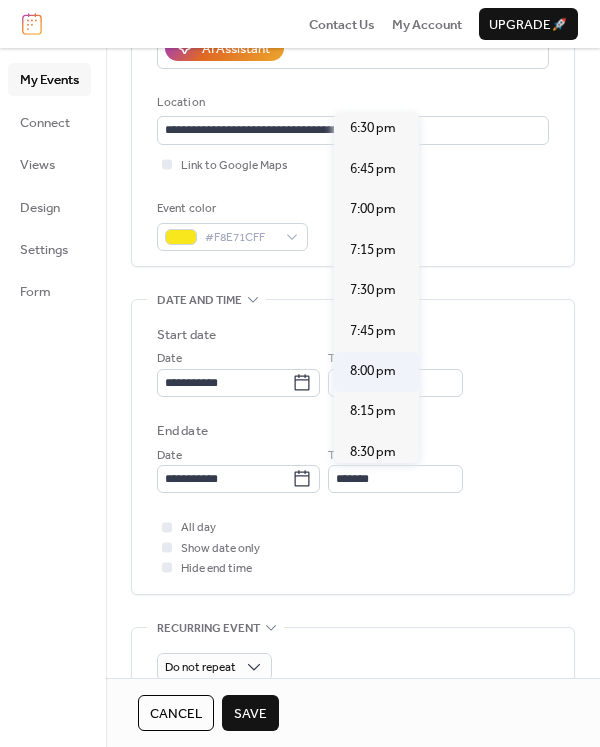 type on "*******" 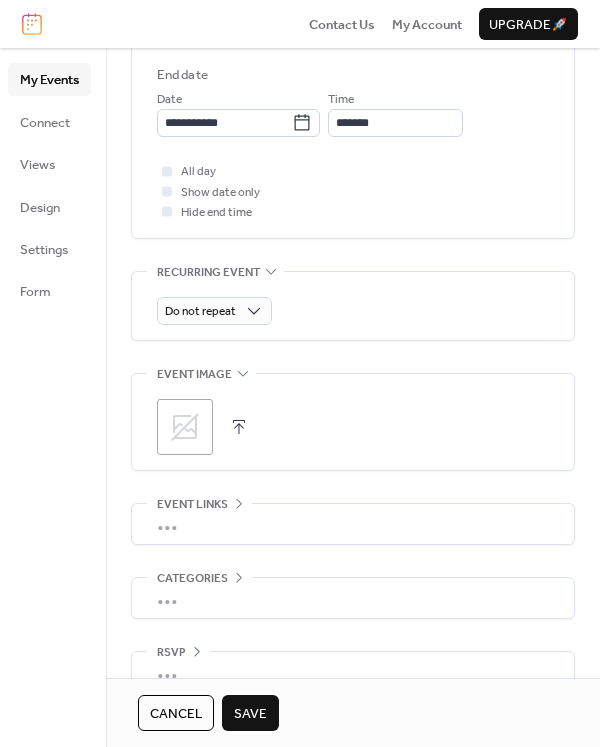 scroll, scrollTop: 766, scrollLeft: 0, axis: vertical 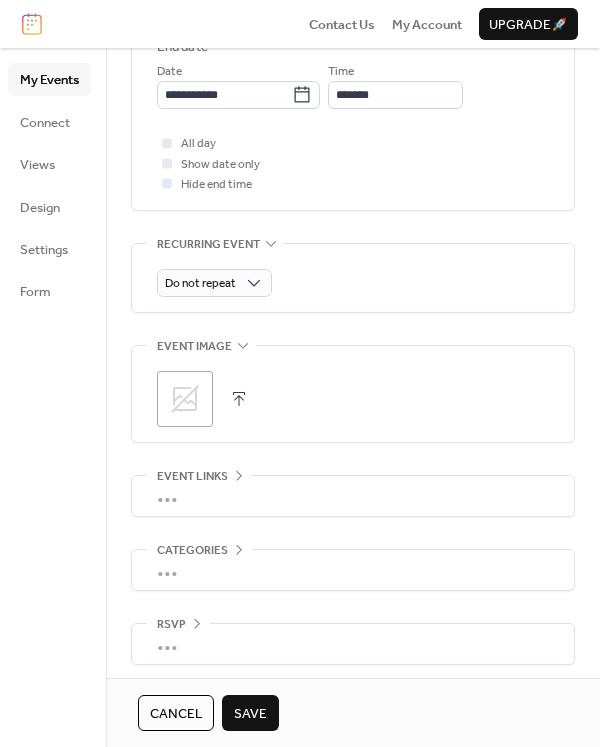 click 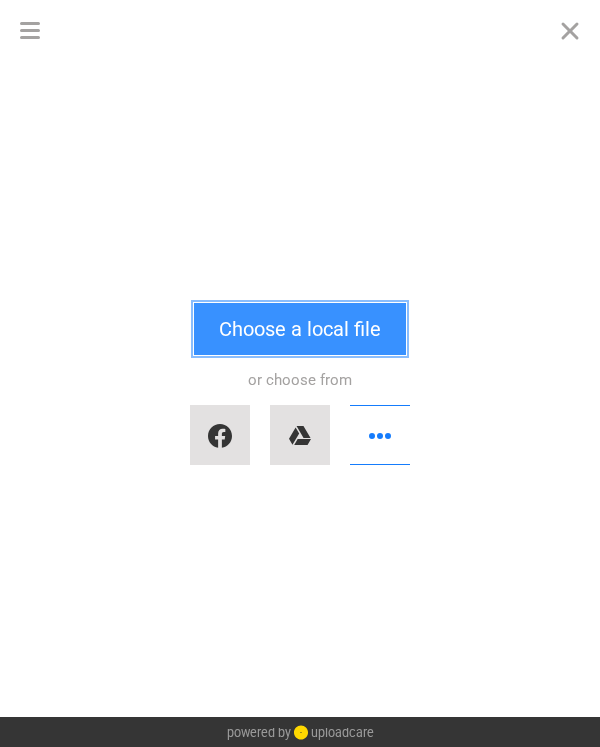 click on "Choose a local file" at bounding box center (300, 329) 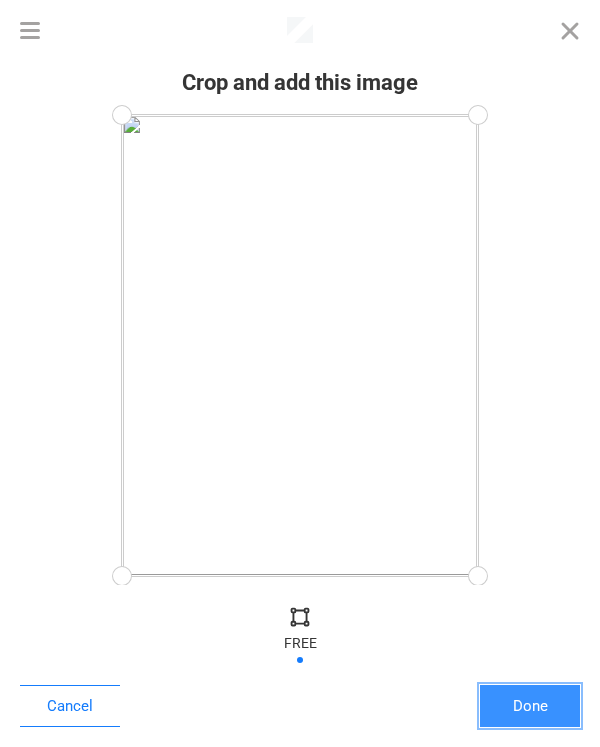 click on "Done" at bounding box center [530, 706] 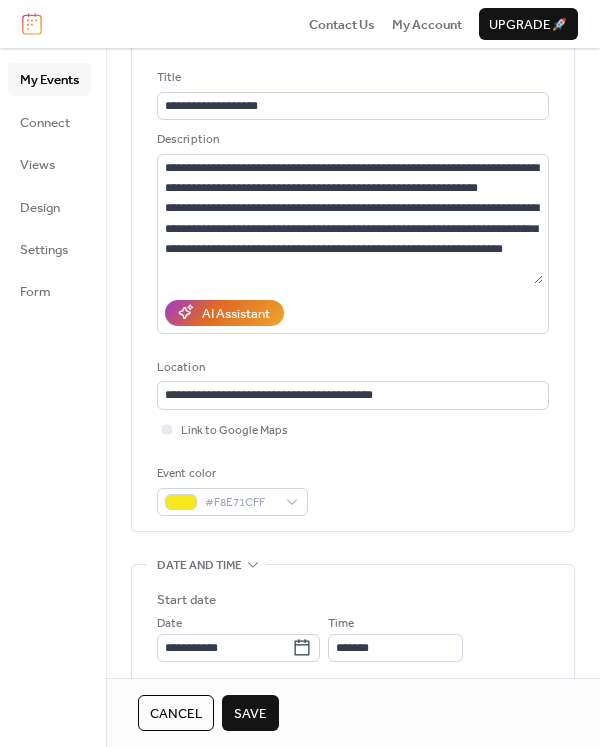 scroll, scrollTop: 0, scrollLeft: 0, axis: both 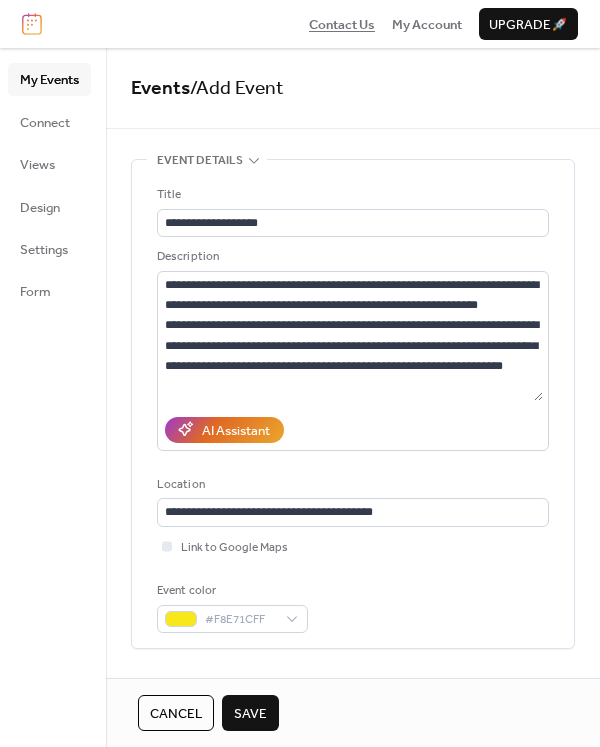 click on "Contact Us" at bounding box center [342, 25] 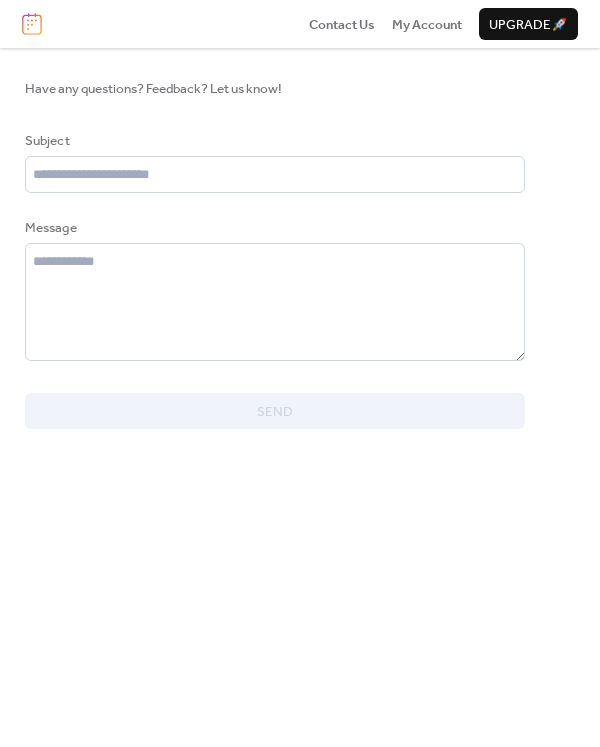 click at bounding box center (32, 24) 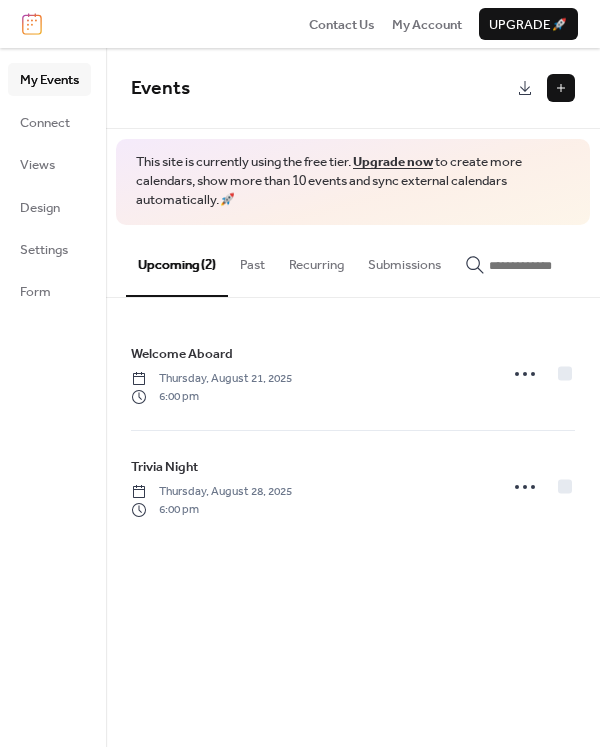 click at bounding box center (561, 88) 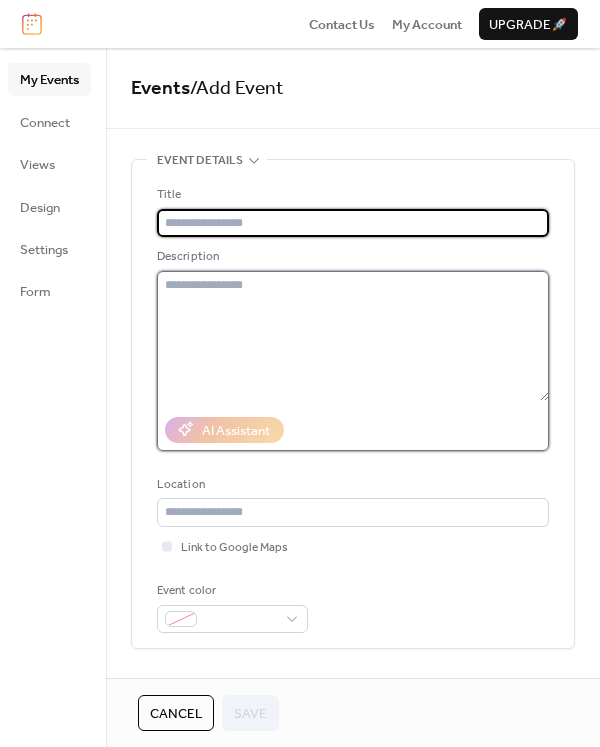 click at bounding box center (353, 336) 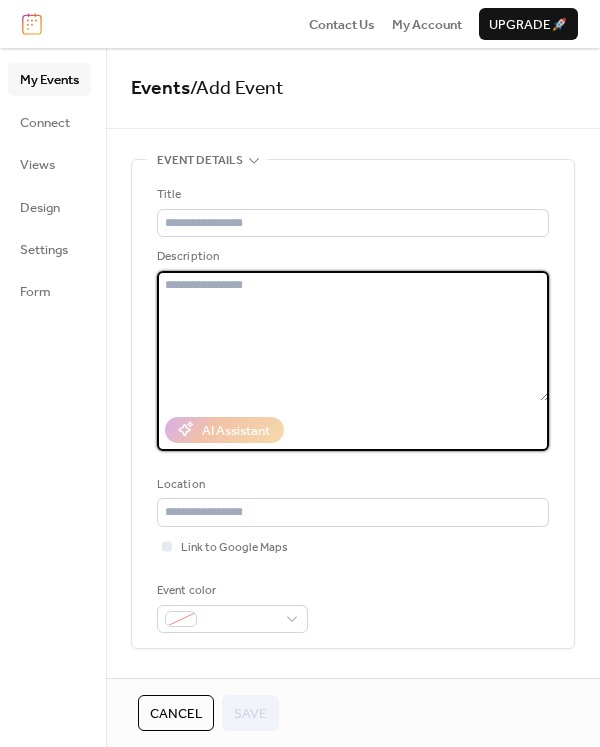 paste on "**********" 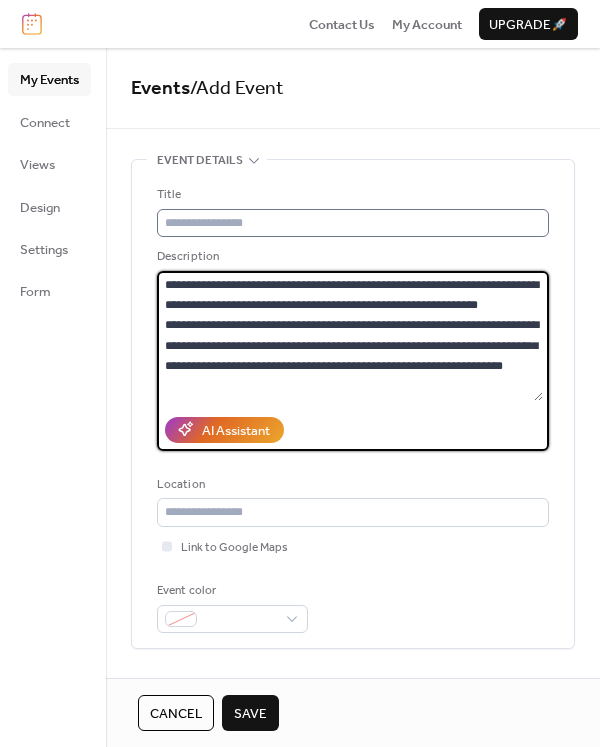 type on "**********" 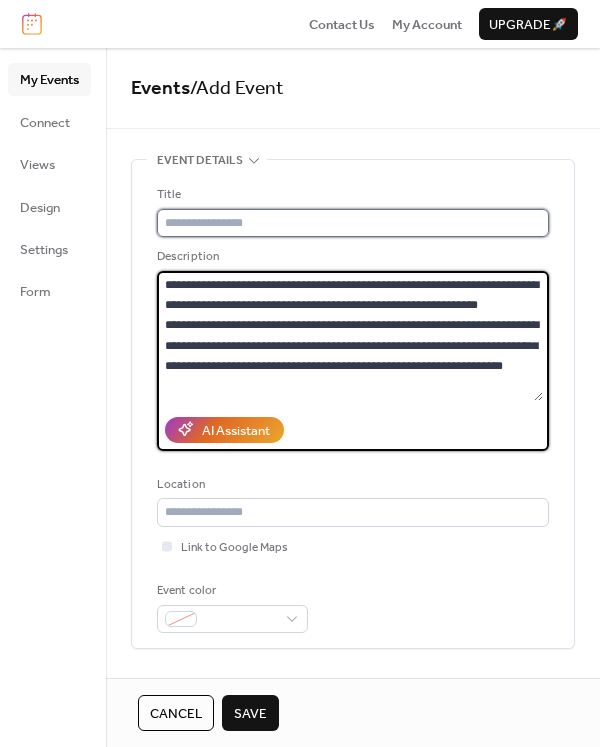 click at bounding box center [353, 223] 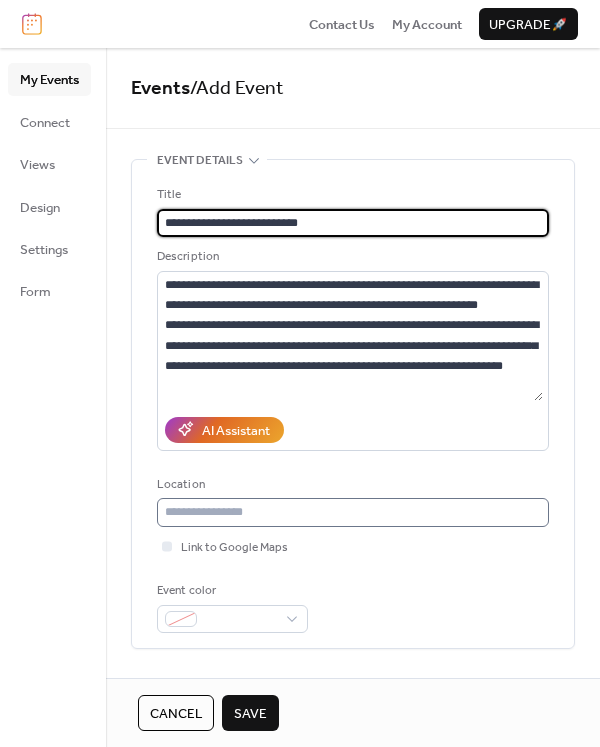 type on "**********" 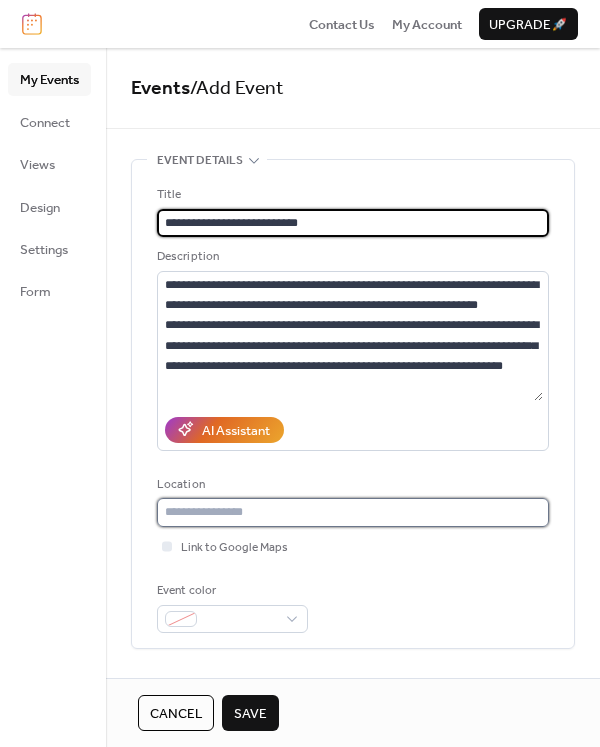click at bounding box center (353, 512) 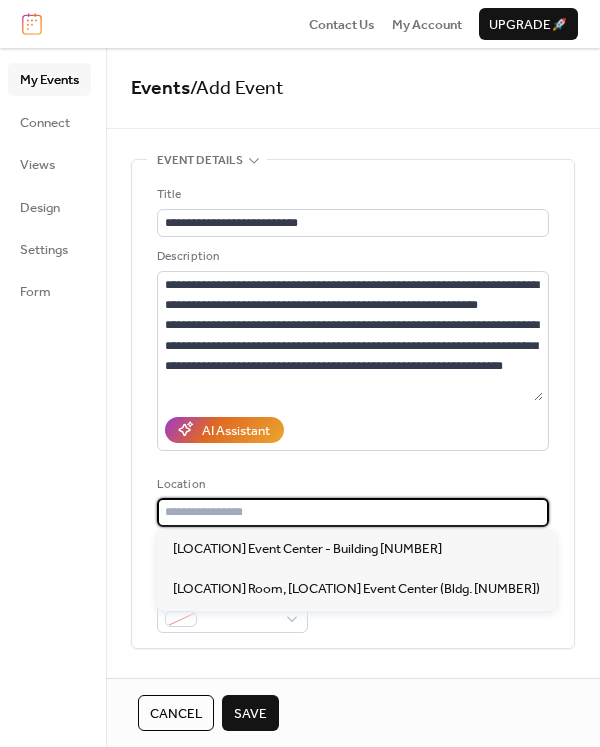paste on "**********" 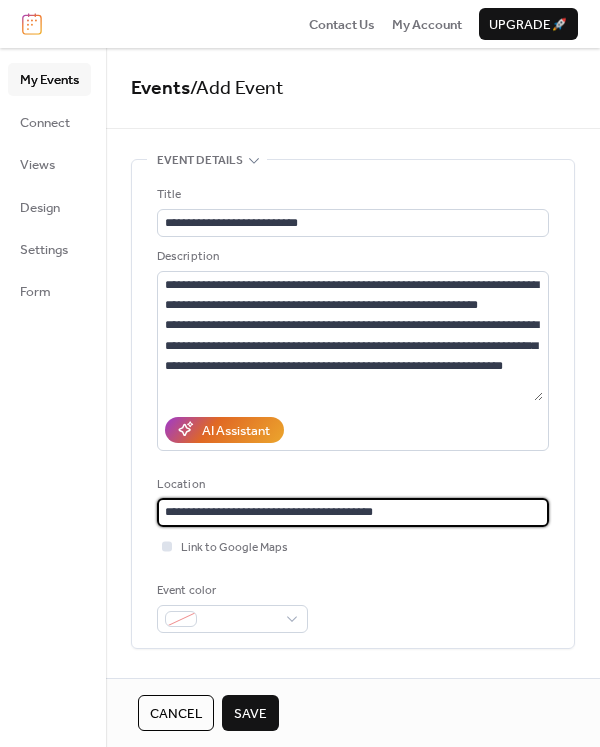 type on "**********" 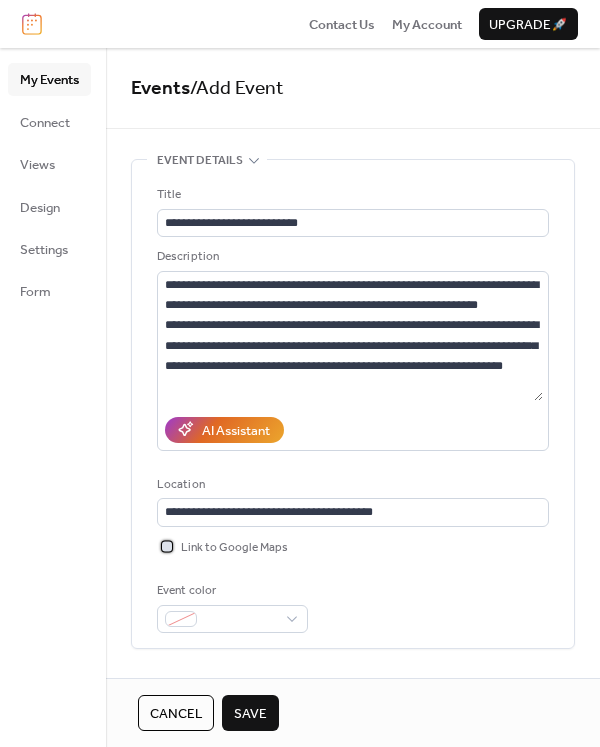 click at bounding box center [167, 546] 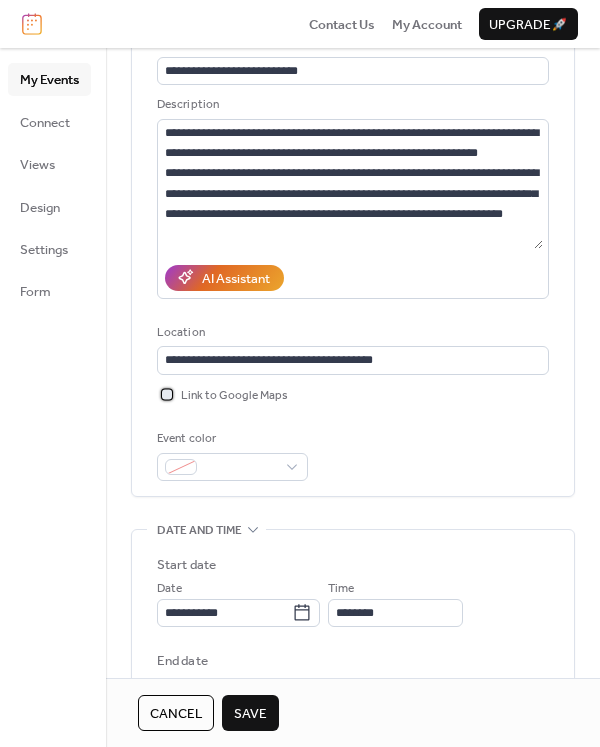 scroll, scrollTop: 205, scrollLeft: 0, axis: vertical 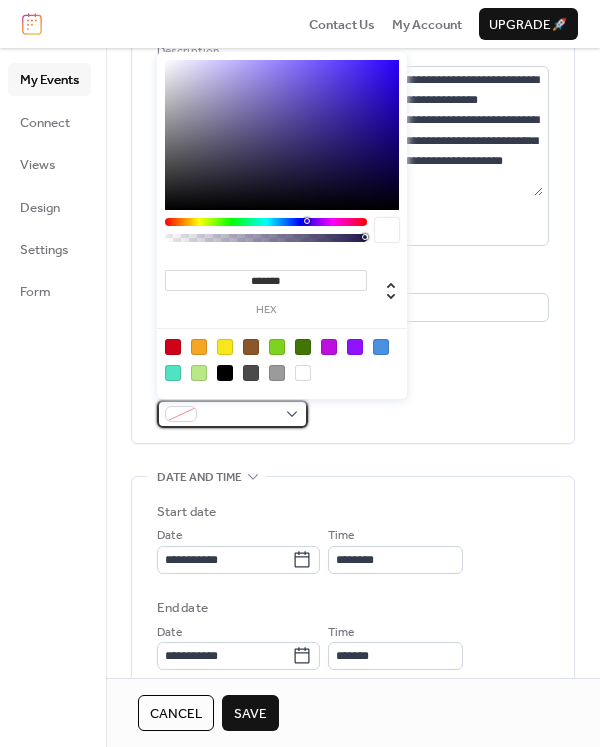 click at bounding box center (232, 414) 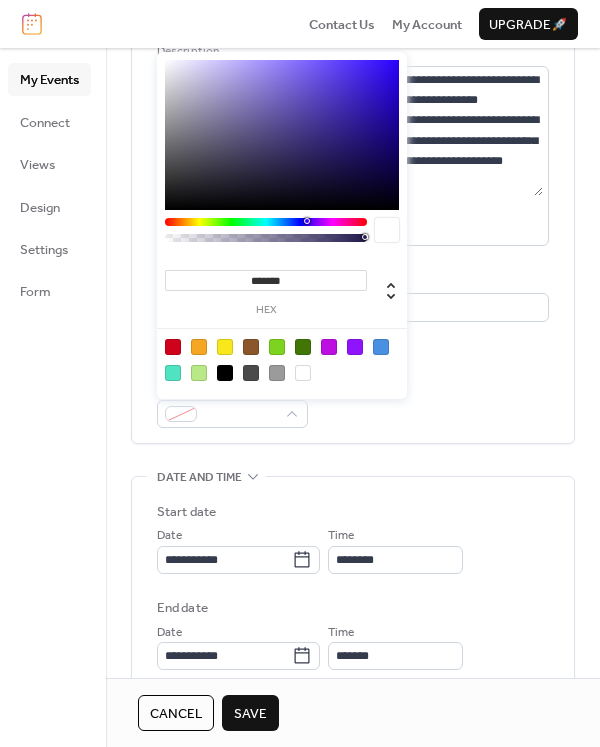 click at bounding box center [225, 347] 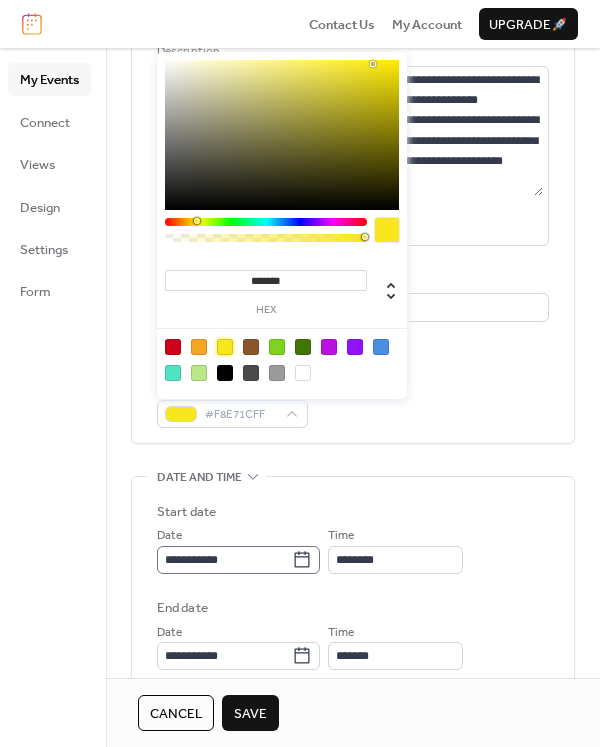 click 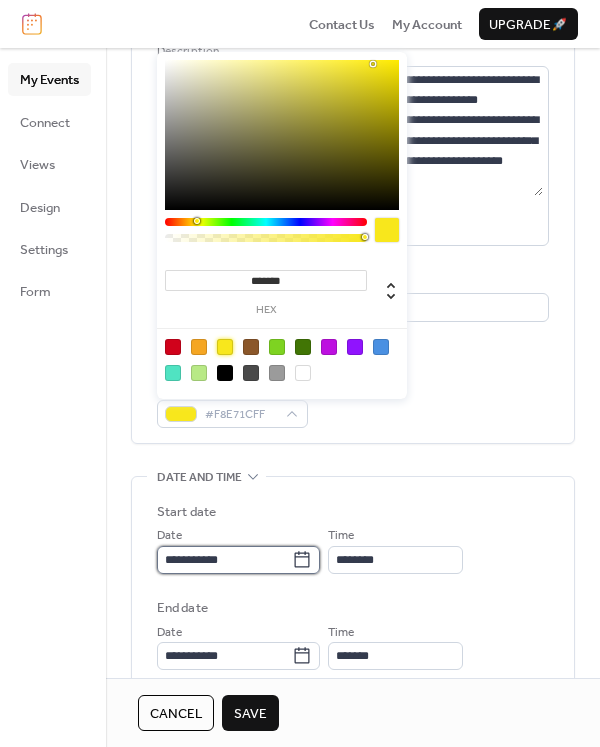 click on "**********" at bounding box center (224, 560) 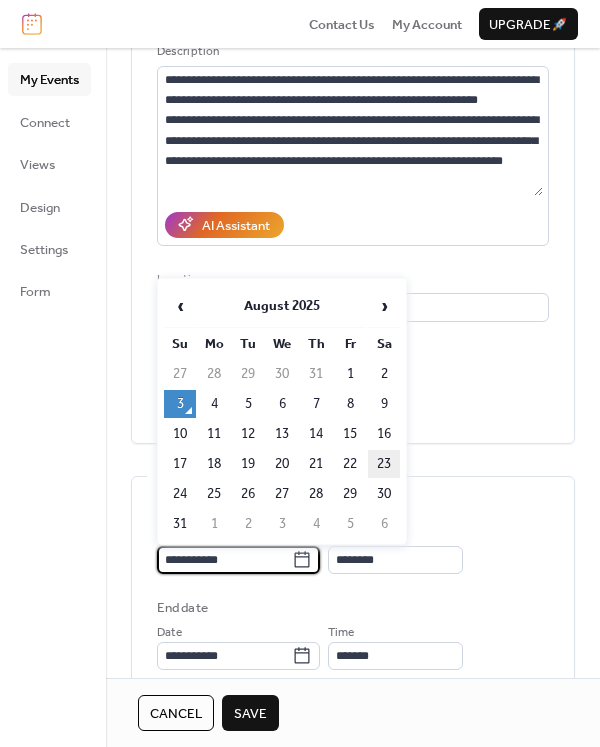 click on "23" at bounding box center (384, 464) 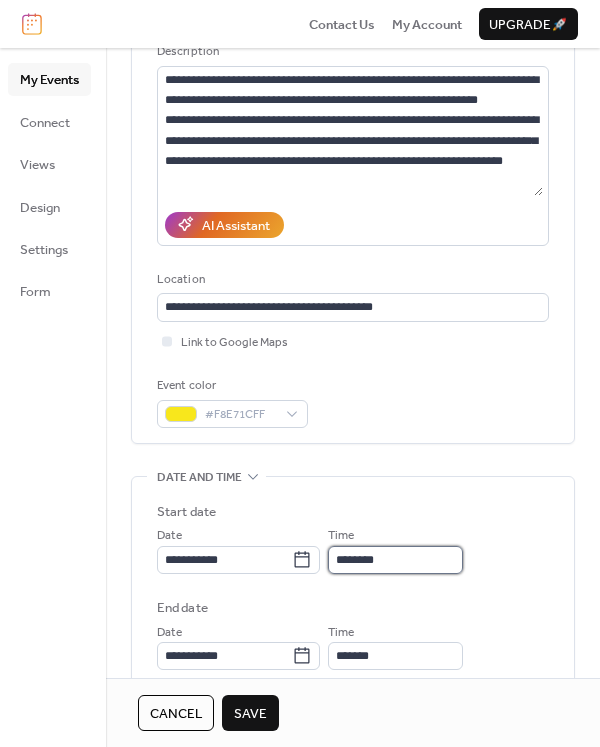 click on "********" at bounding box center (395, 560) 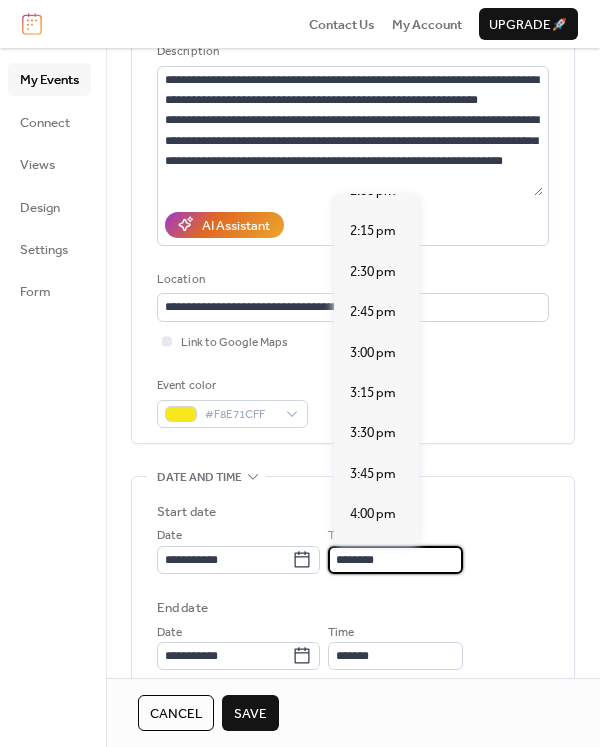 scroll, scrollTop: 2303, scrollLeft: 0, axis: vertical 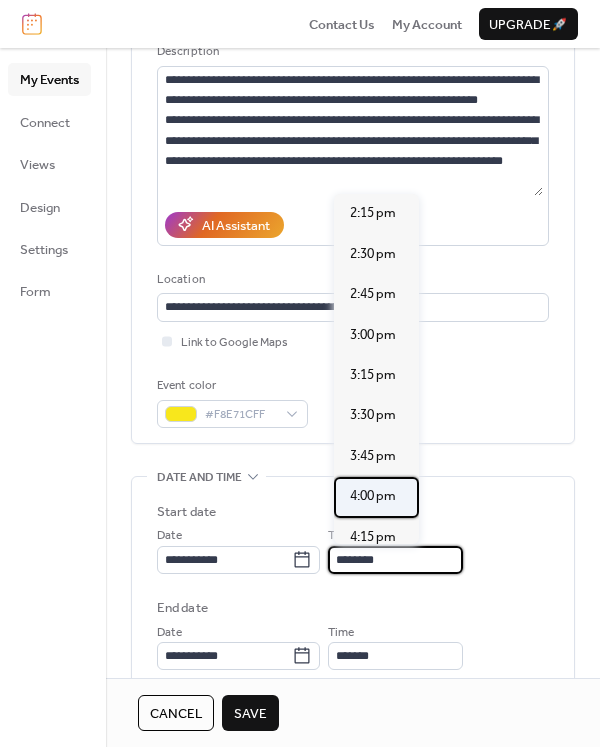 click on "4:00 pm" at bounding box center (373, 496) 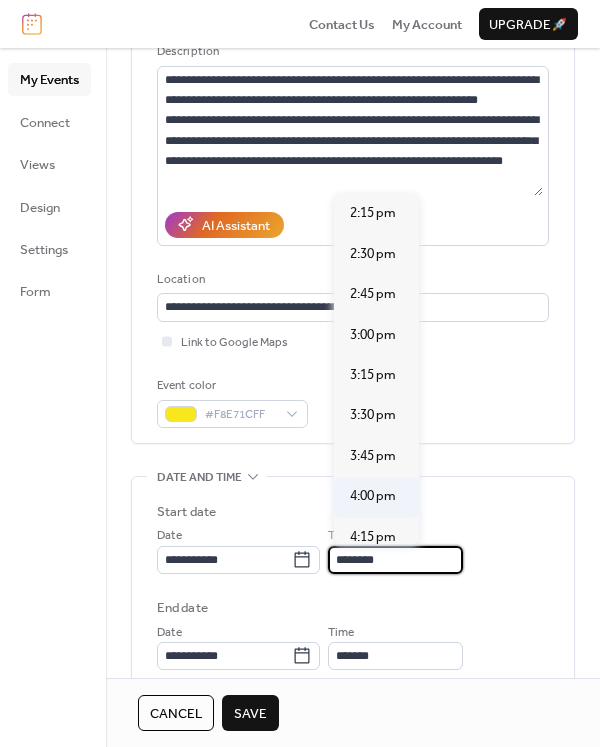 type on "*******" 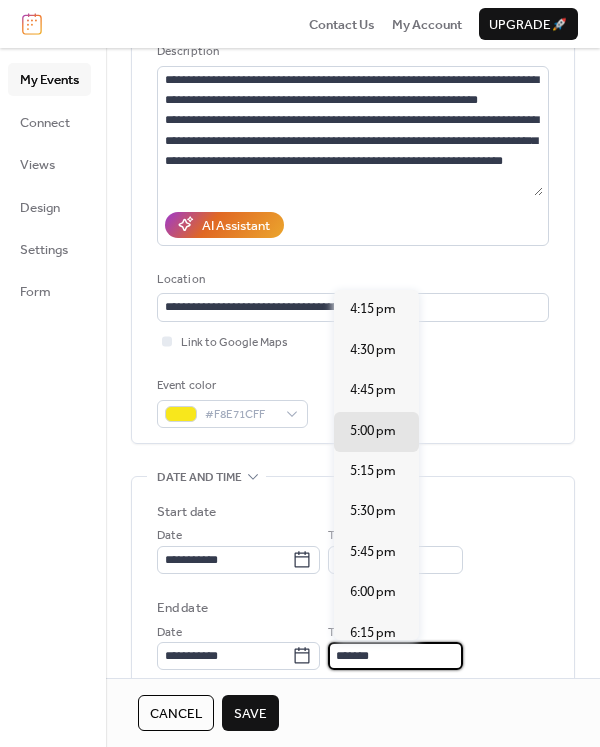 click on "*******" at bounding box center (395, 656) 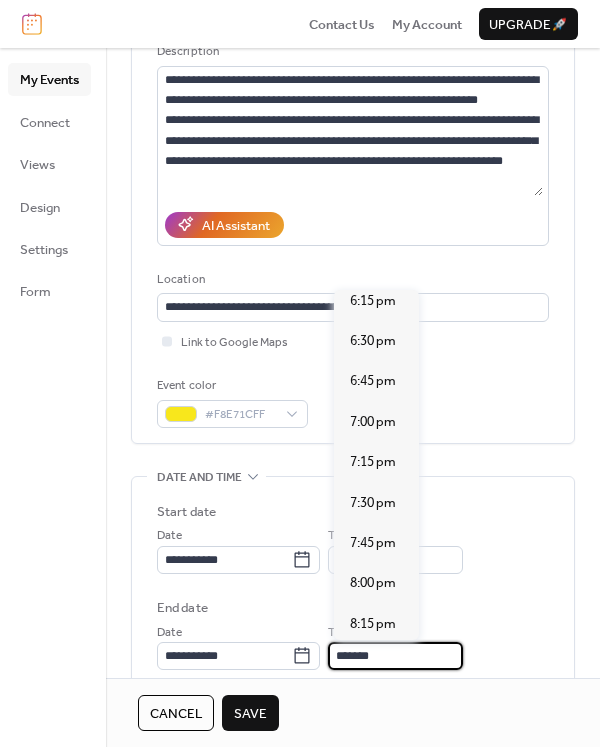 scroll, scrollTop: 333, scrollLeft: 0, axis: vertical 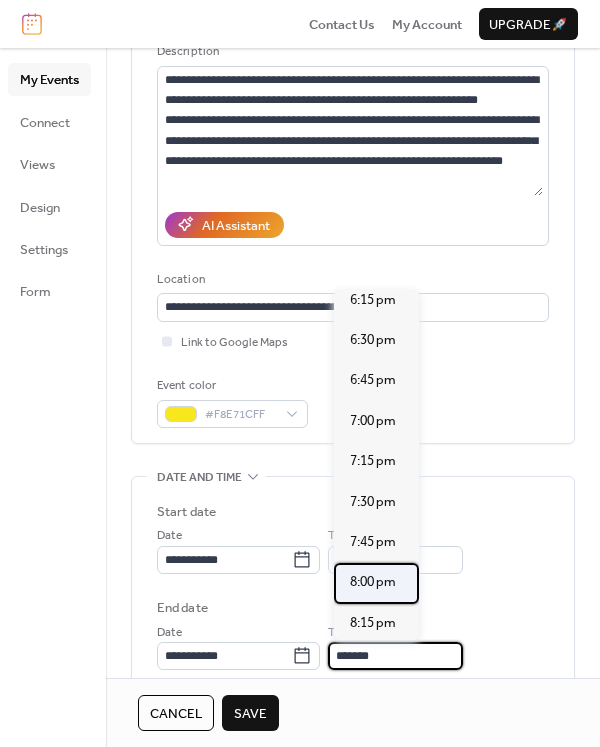 click on "8:00 pm" at bounding box center (373, 582) 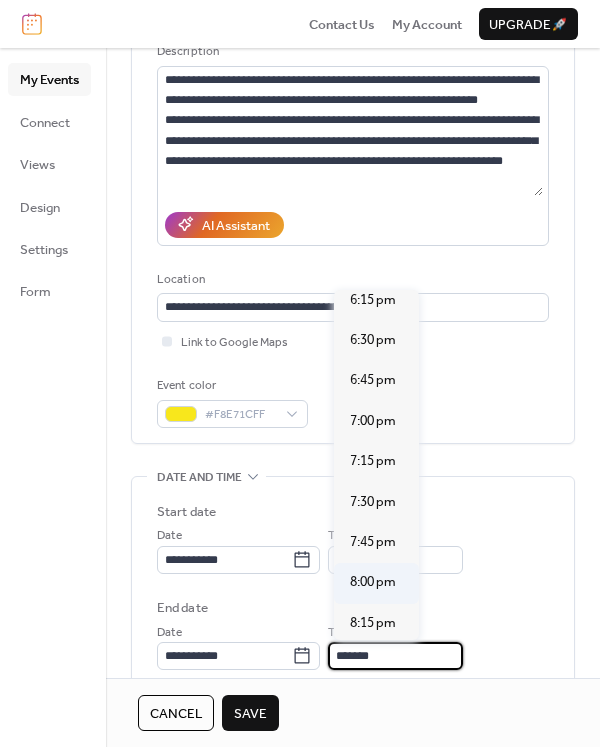 type on "*******" 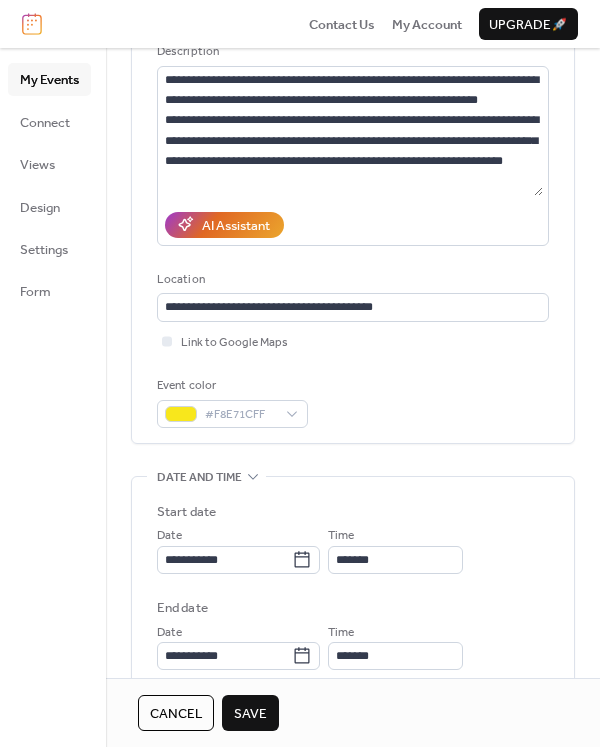 scroll, scrollTop: 0, scrollLeft: 0, axis: both 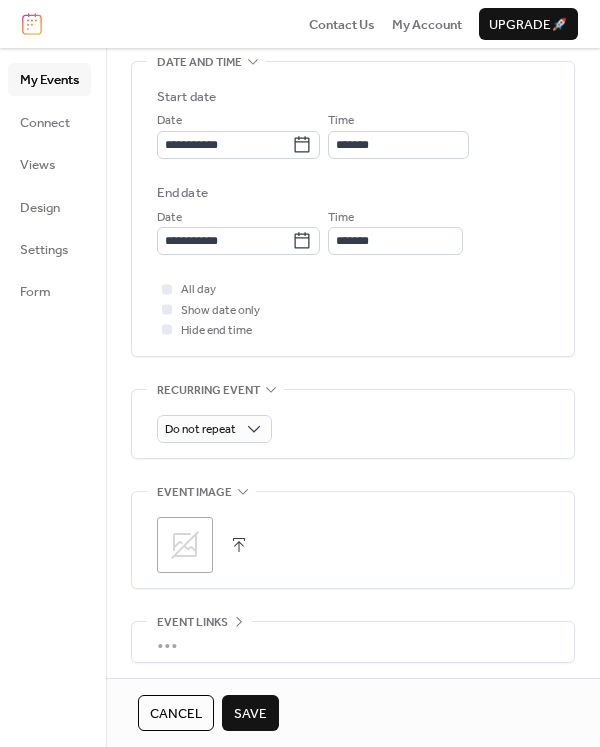 click 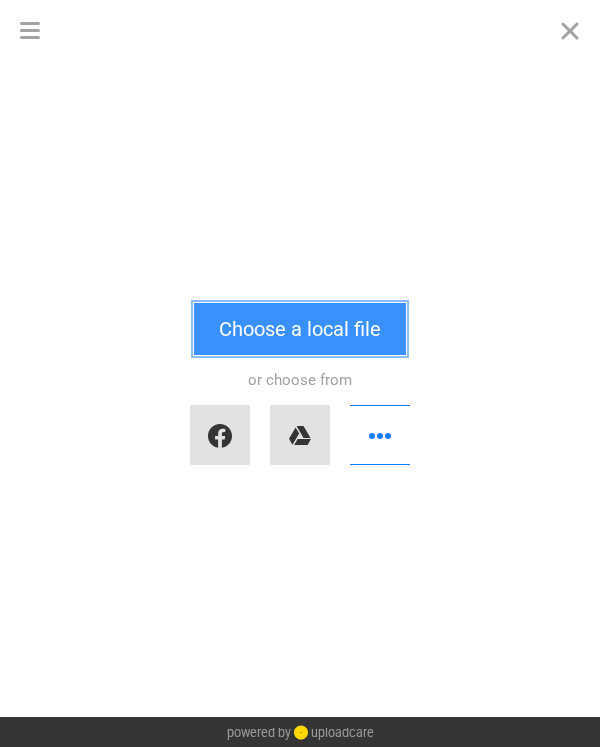 click on "Choose a local file" at bounding box center (300, 329) 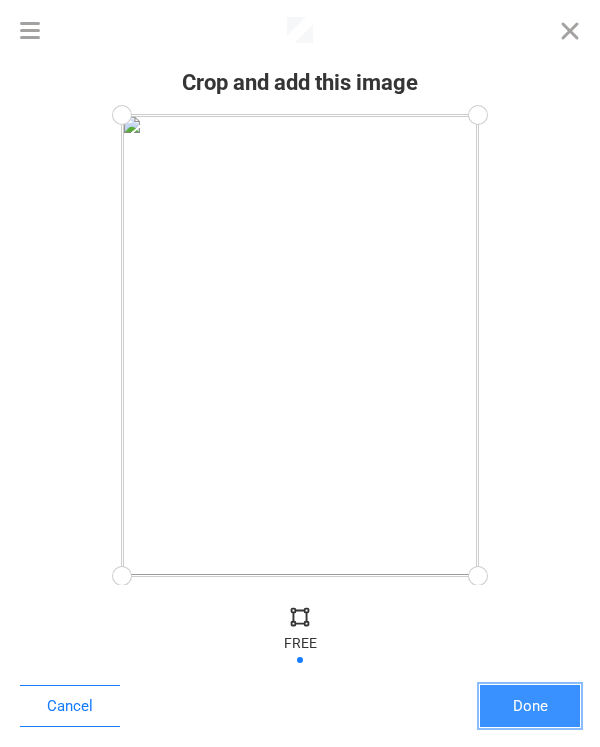 click on "Done" at bounding box center [530, 706] 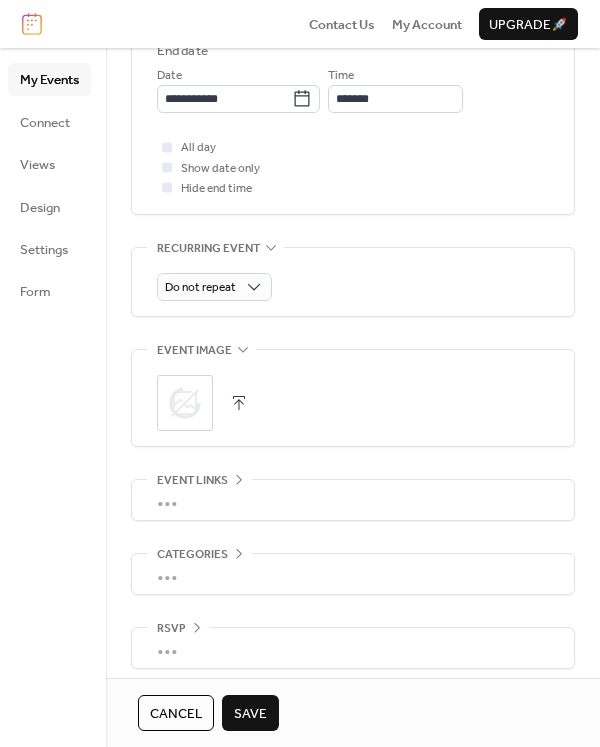 scroll, scrollTop: 766, scrollLeft: 0, axis: vertical 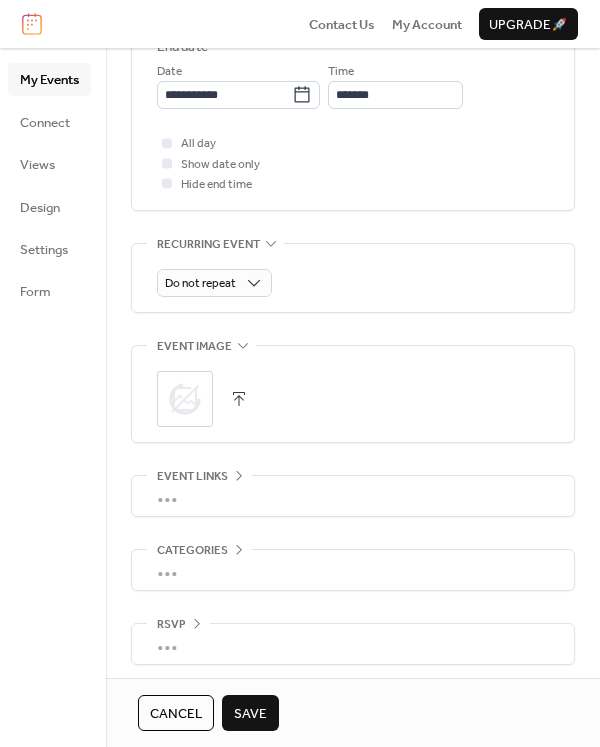 click on "•••" at bounding box center [353, 496] 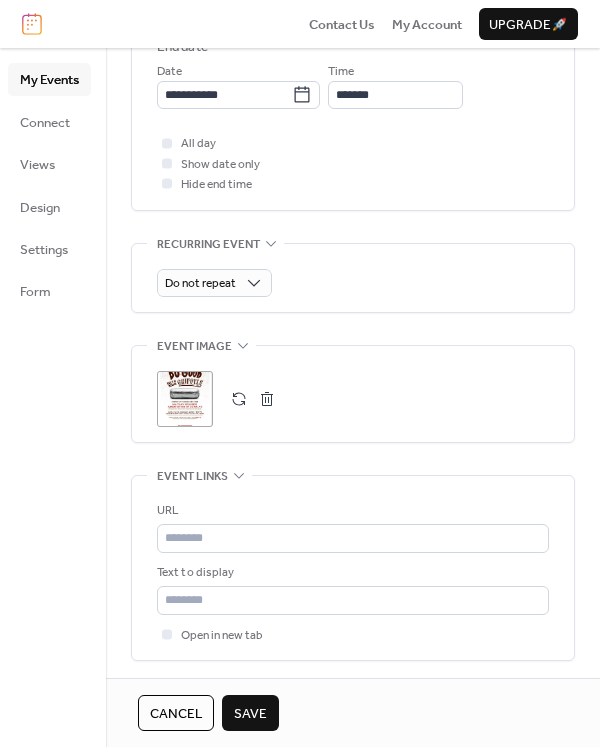 click 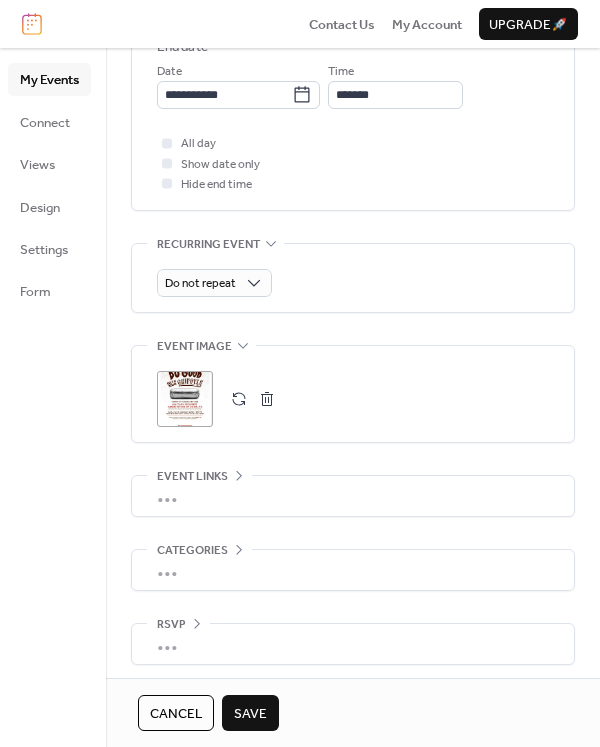 scroll, scrollTop: 766, scrollLeft: 0, axis: vertical 